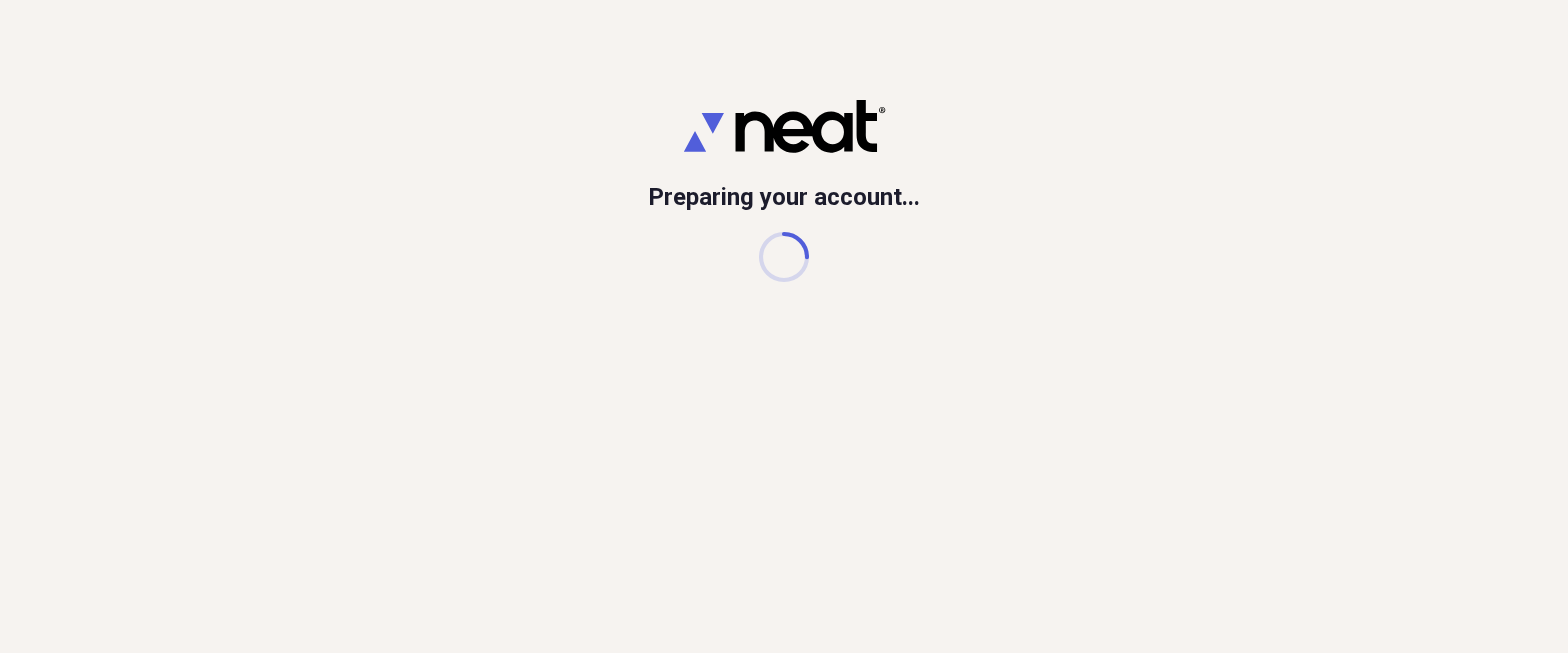scroll, scrollTop: 0, scrollLeft: 0, axis: both 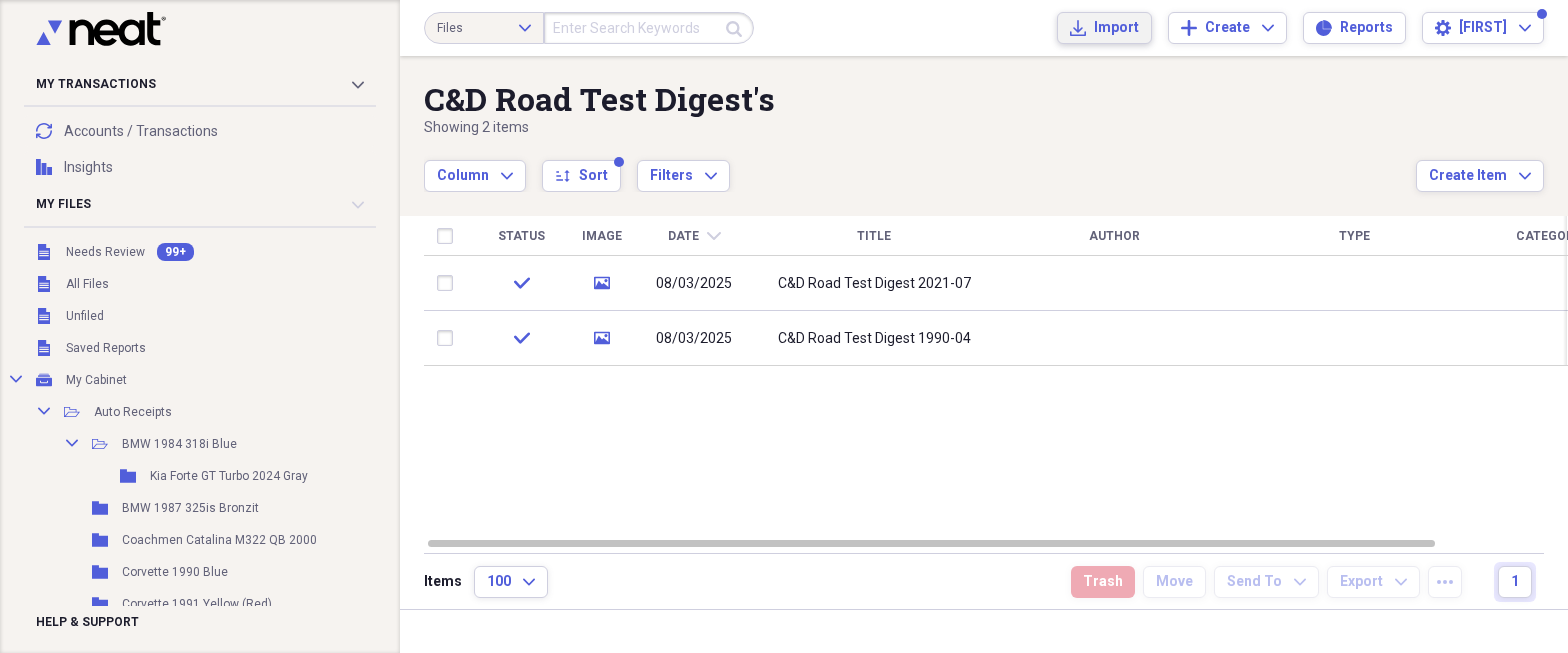click on "Import" at bounding box center [1116, 28] 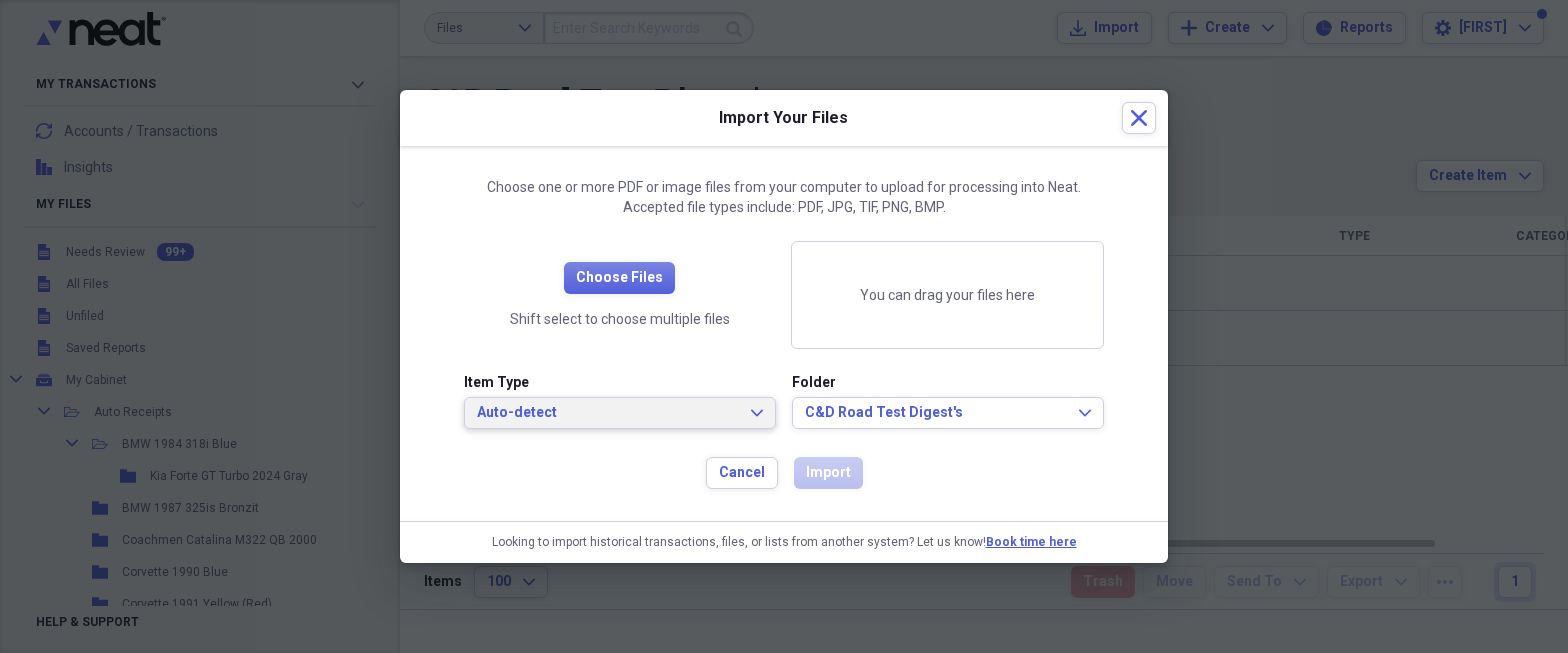 click on "Expand" 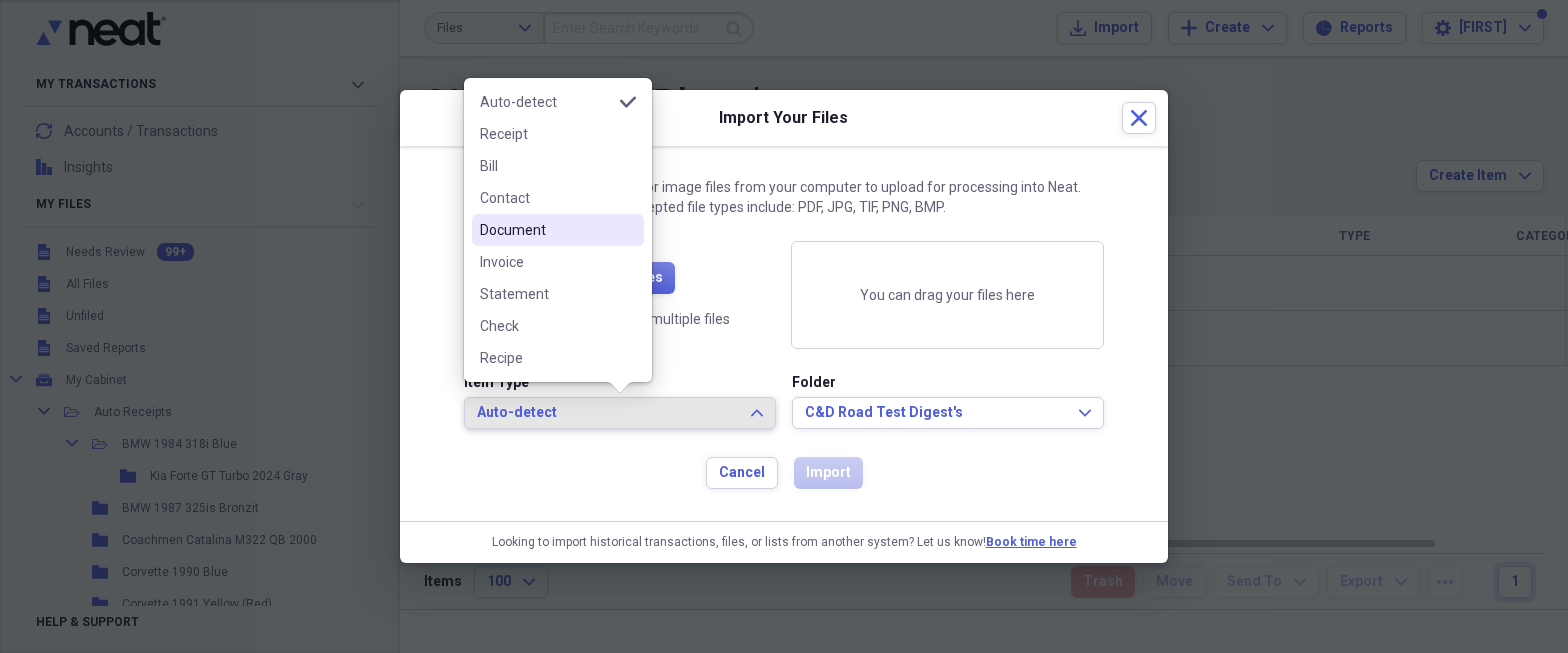 click on "Document" at bounding box center [546, 230] 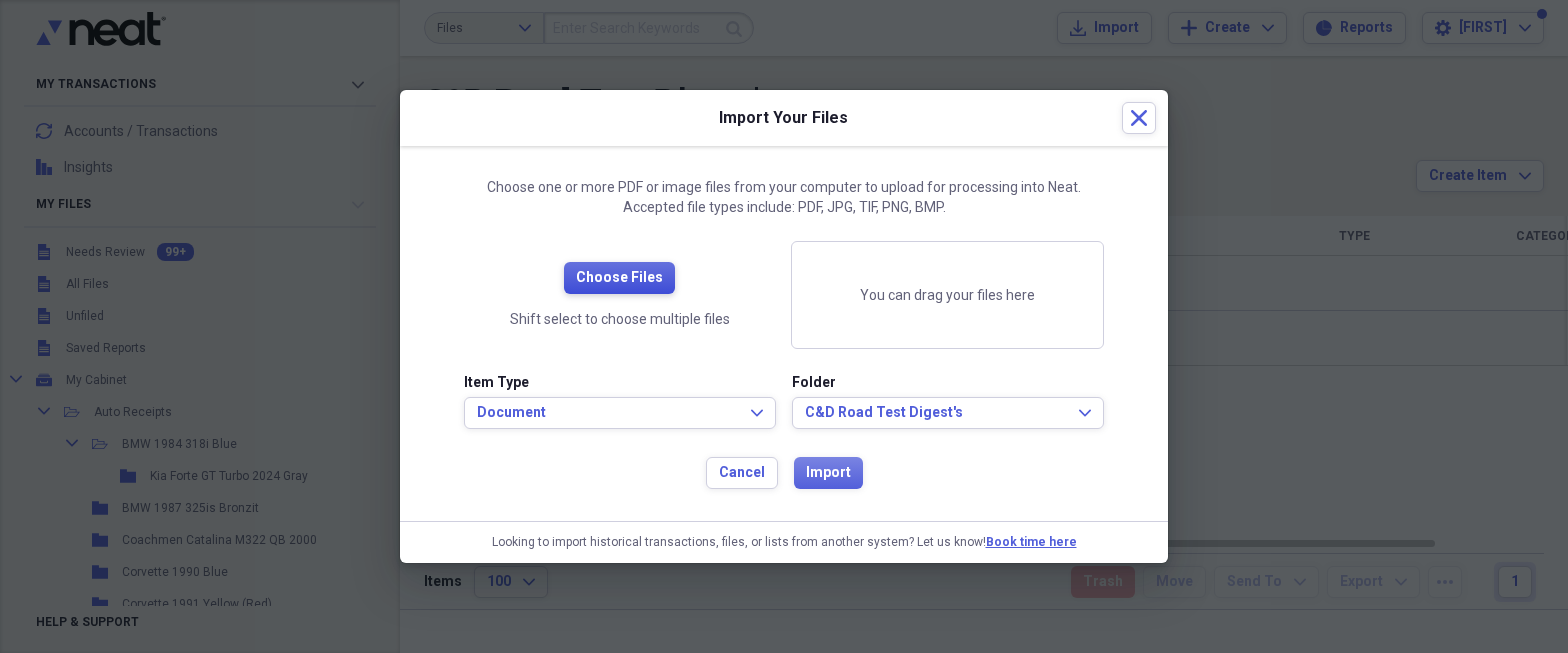 click on "Choose Files" at bounding box center (619, 278) 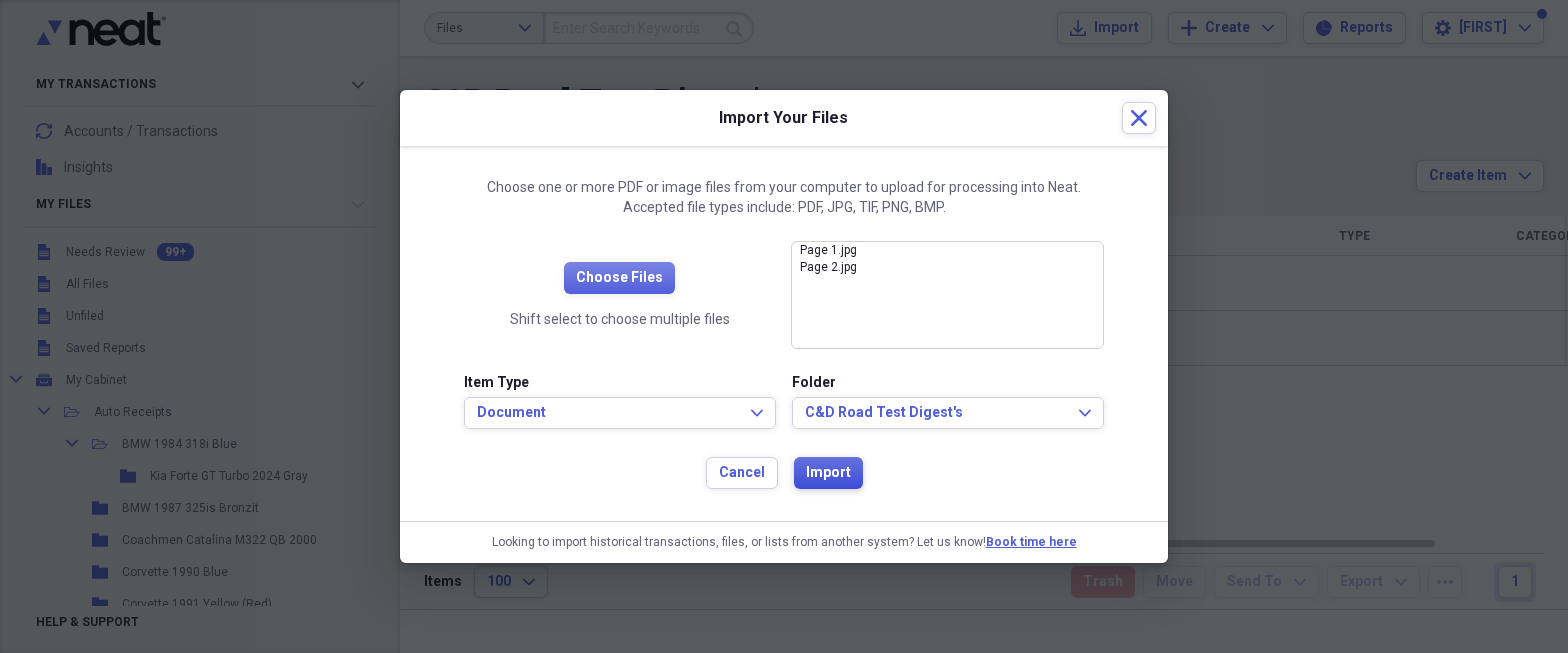 click on "Import" at bounding box center [828, 473] 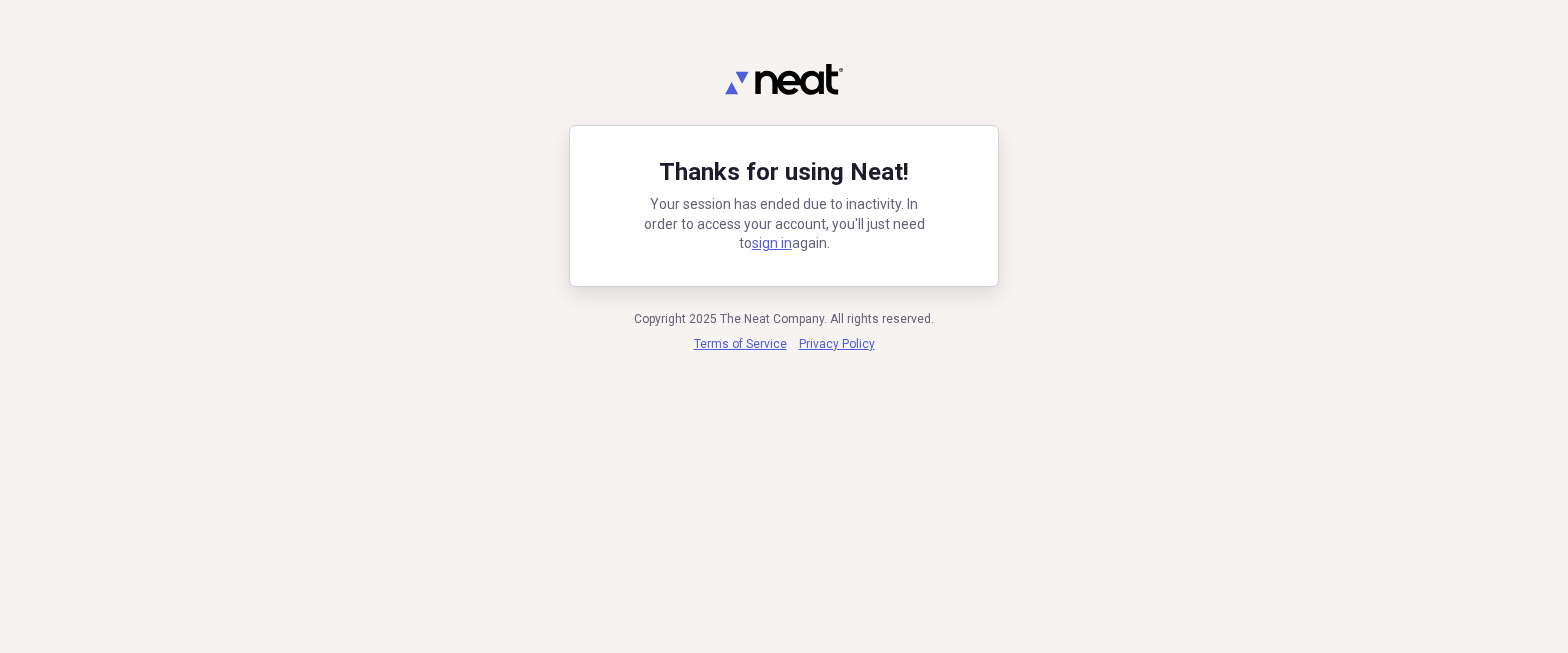 scroll, scrollTop: 0, scrollLeft: 0, axis: both 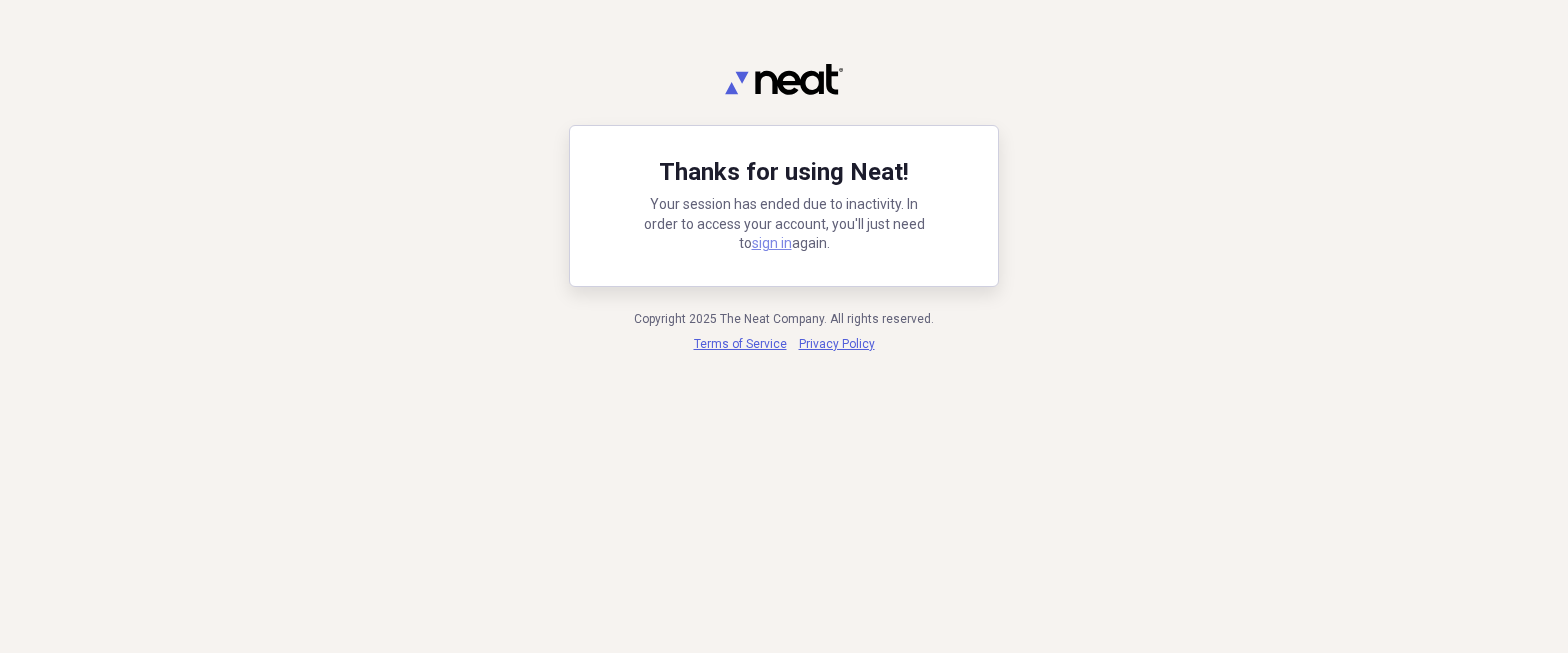 click on "sign in" at bounding box center (772, 243) 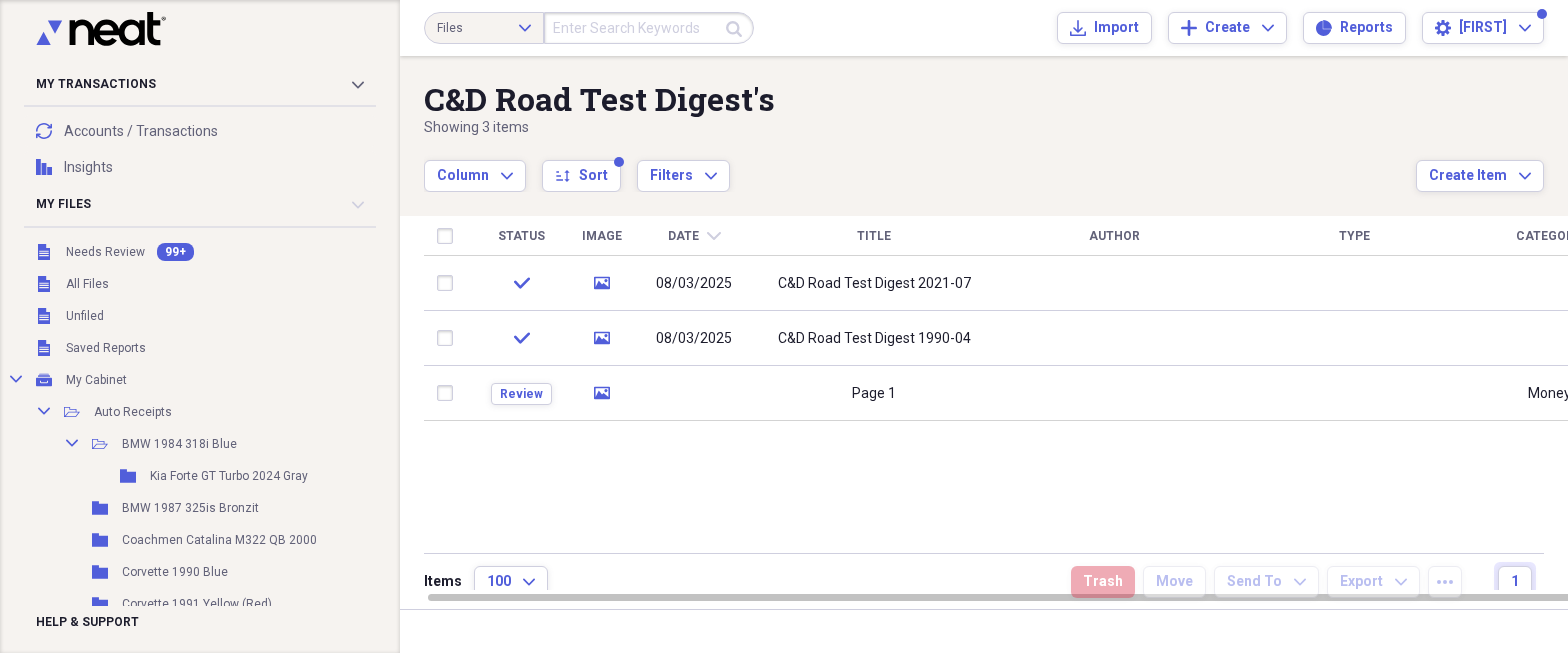 scroll, scrollTop: 0, scrollLeft: 0, axis: both 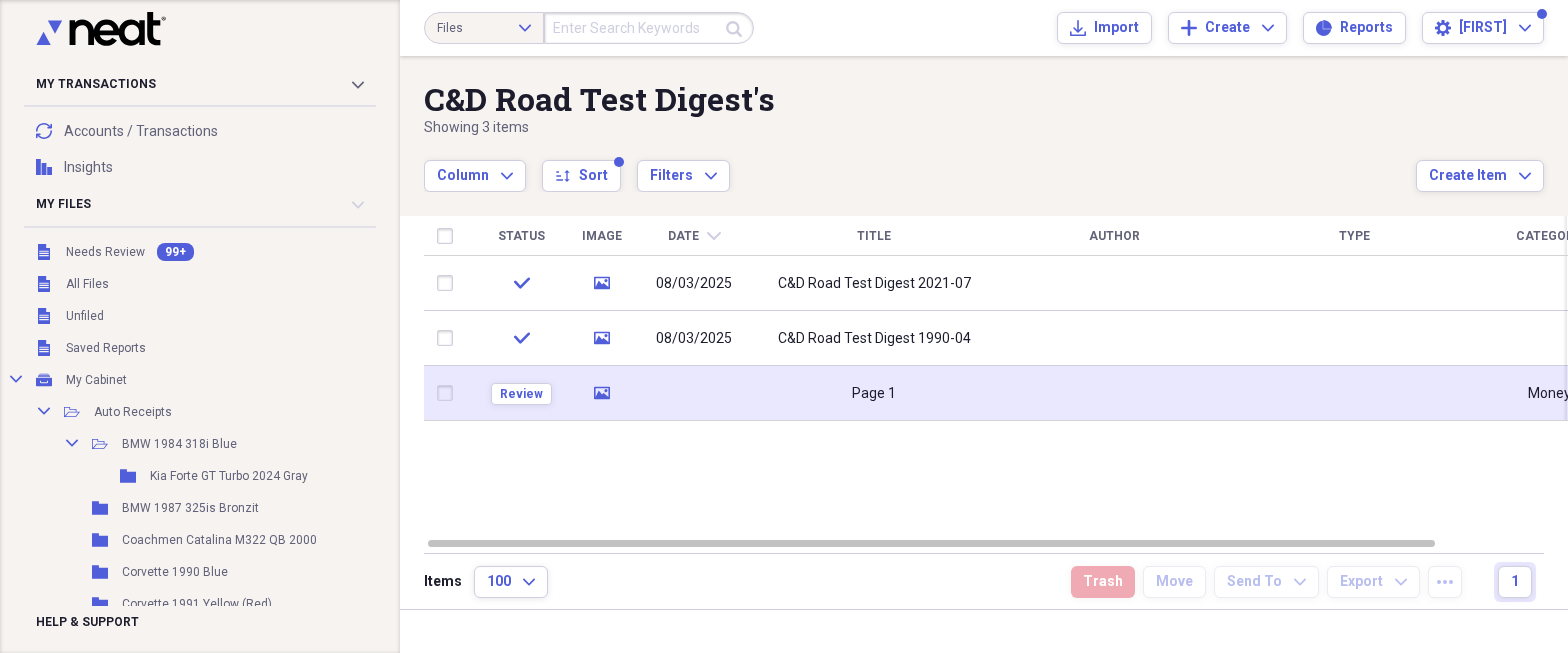click on "Page 1" at bounding box center [874, 394] 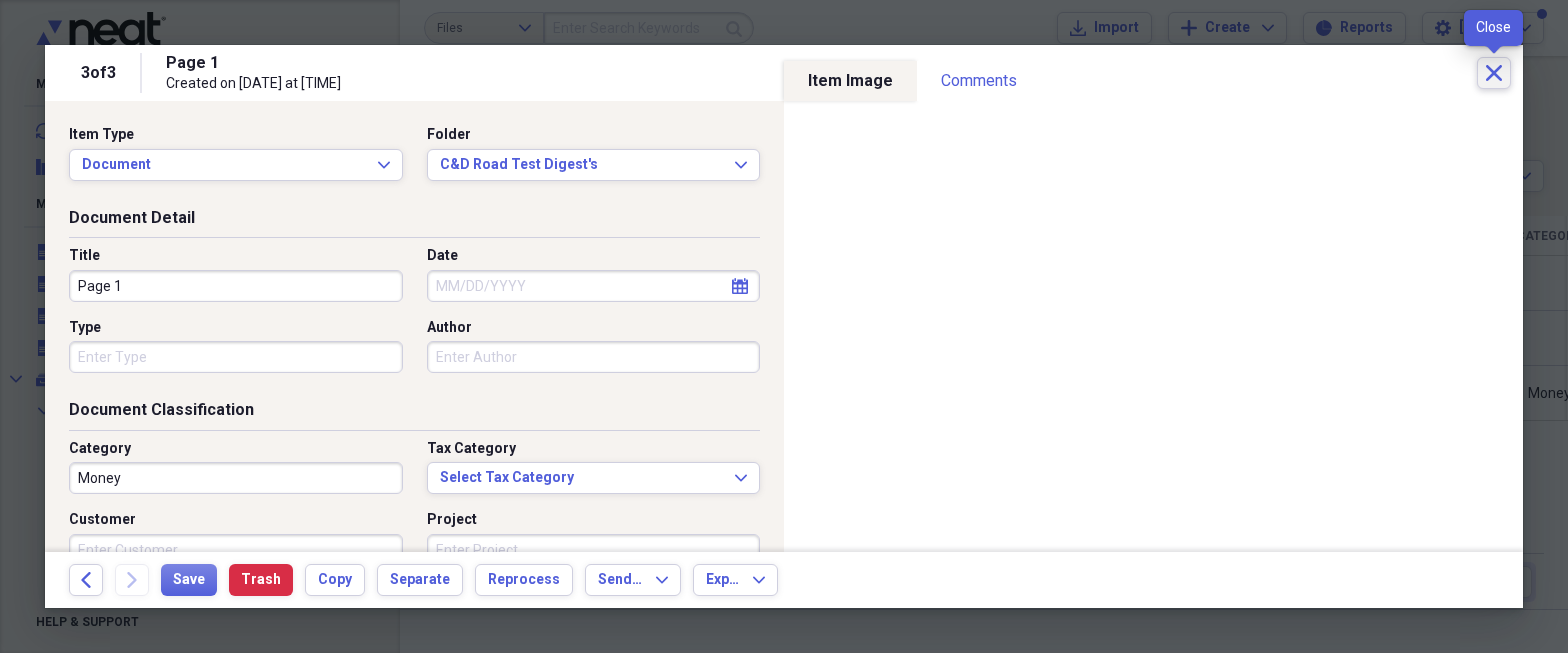 click on "Close" 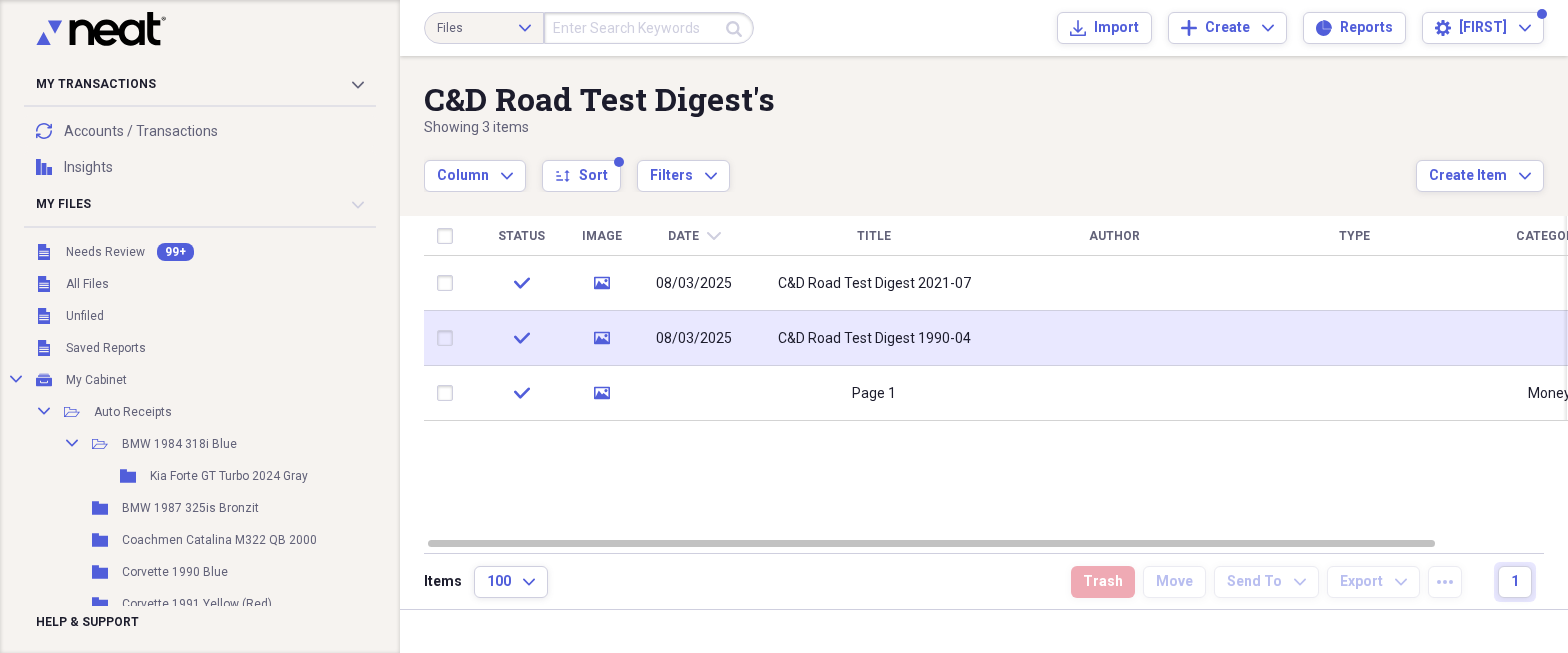 click on "C&D Road Test Digest 1990-04" at bounding box center [874, 339] 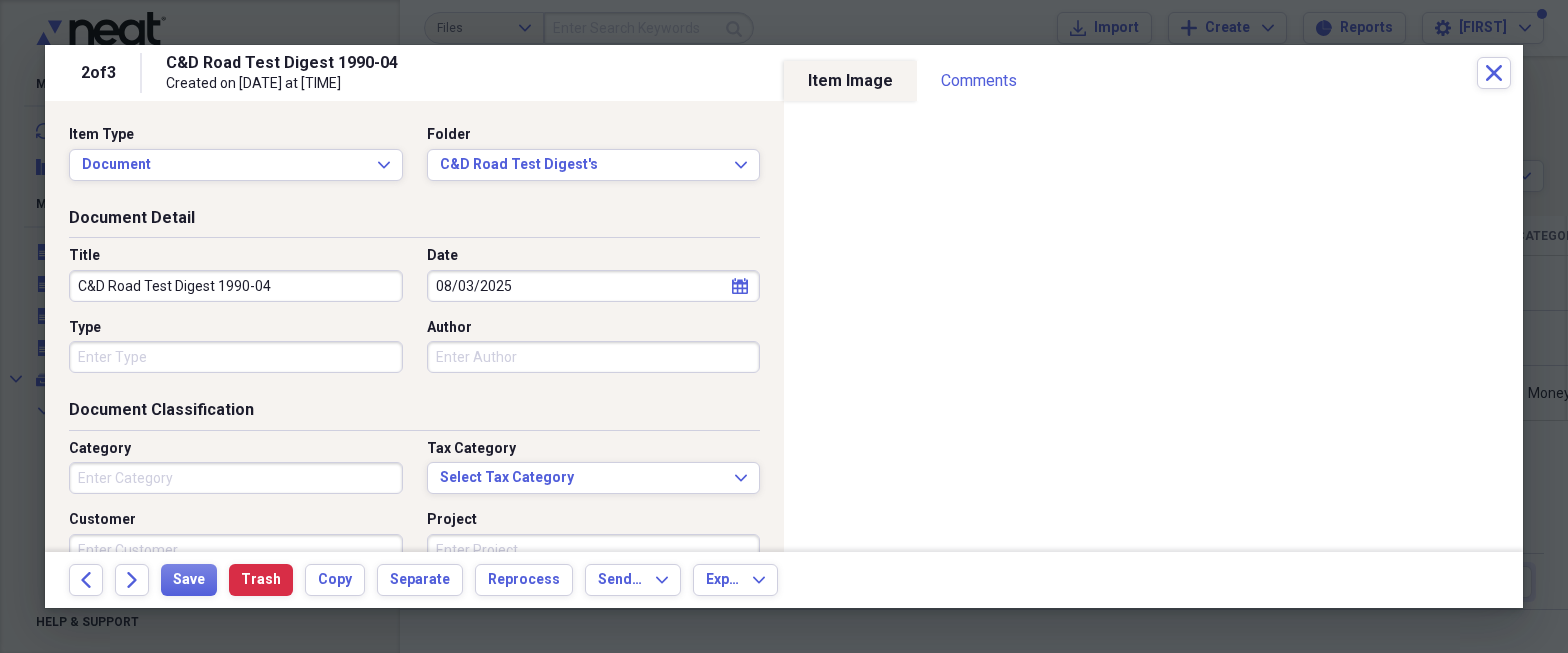 drag, startPoint x: 81, startPoint y: 284, endPoint x: 265, endPoint y: 283, distance: 184.00272 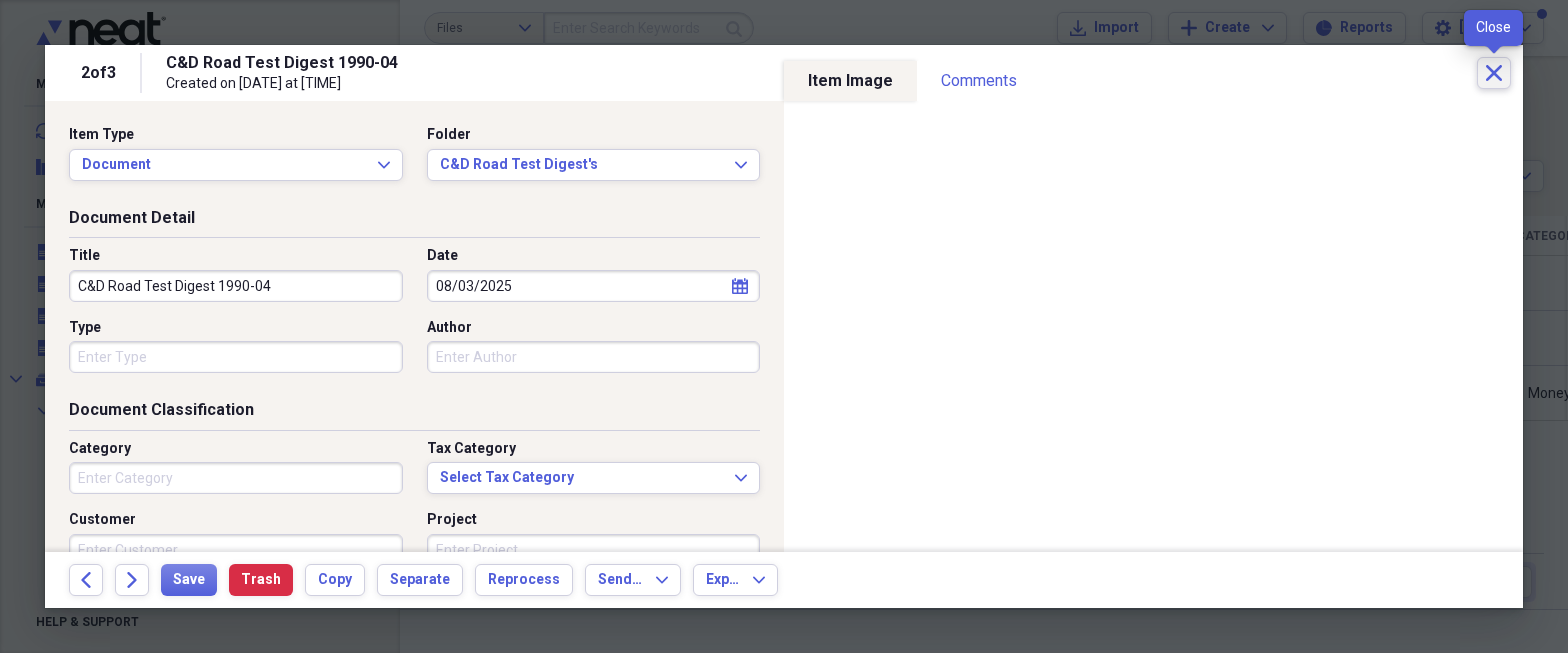 click 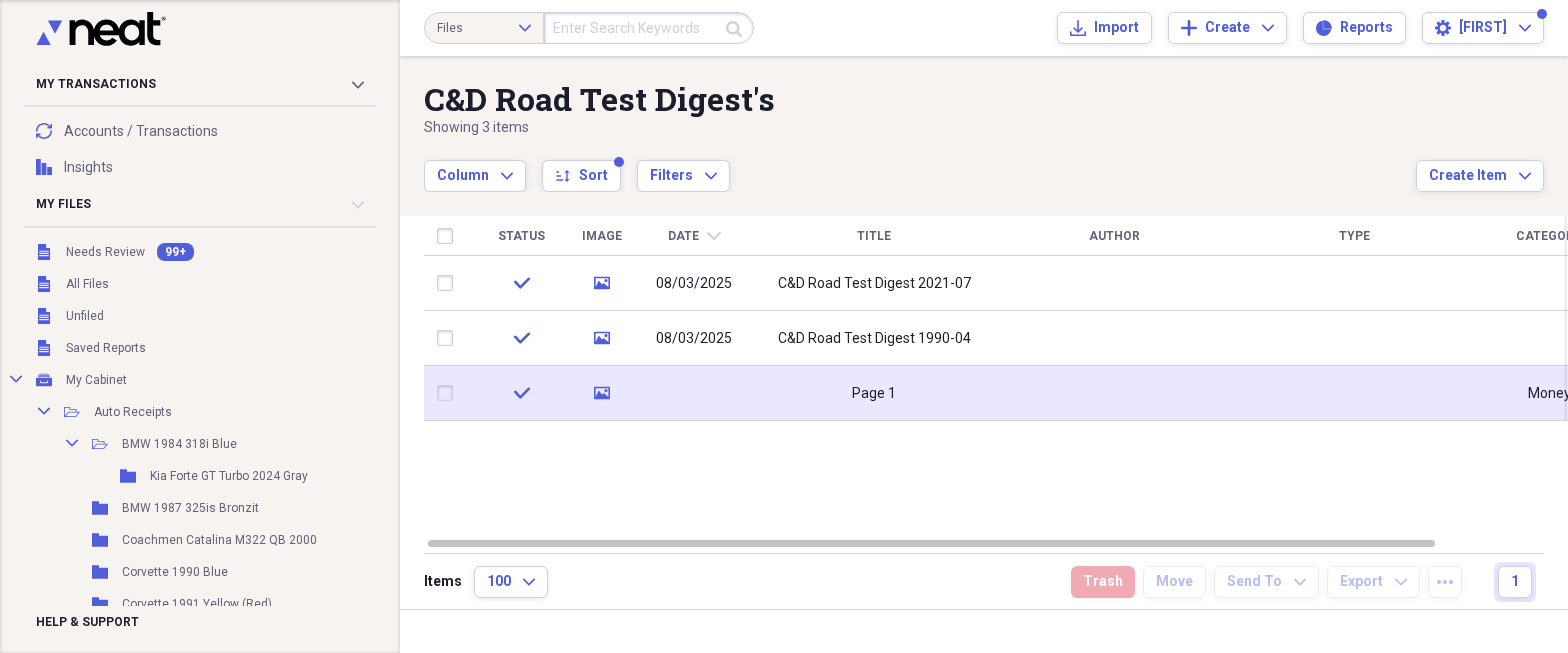 click on "Page 1" at bounding box center (874, 394) 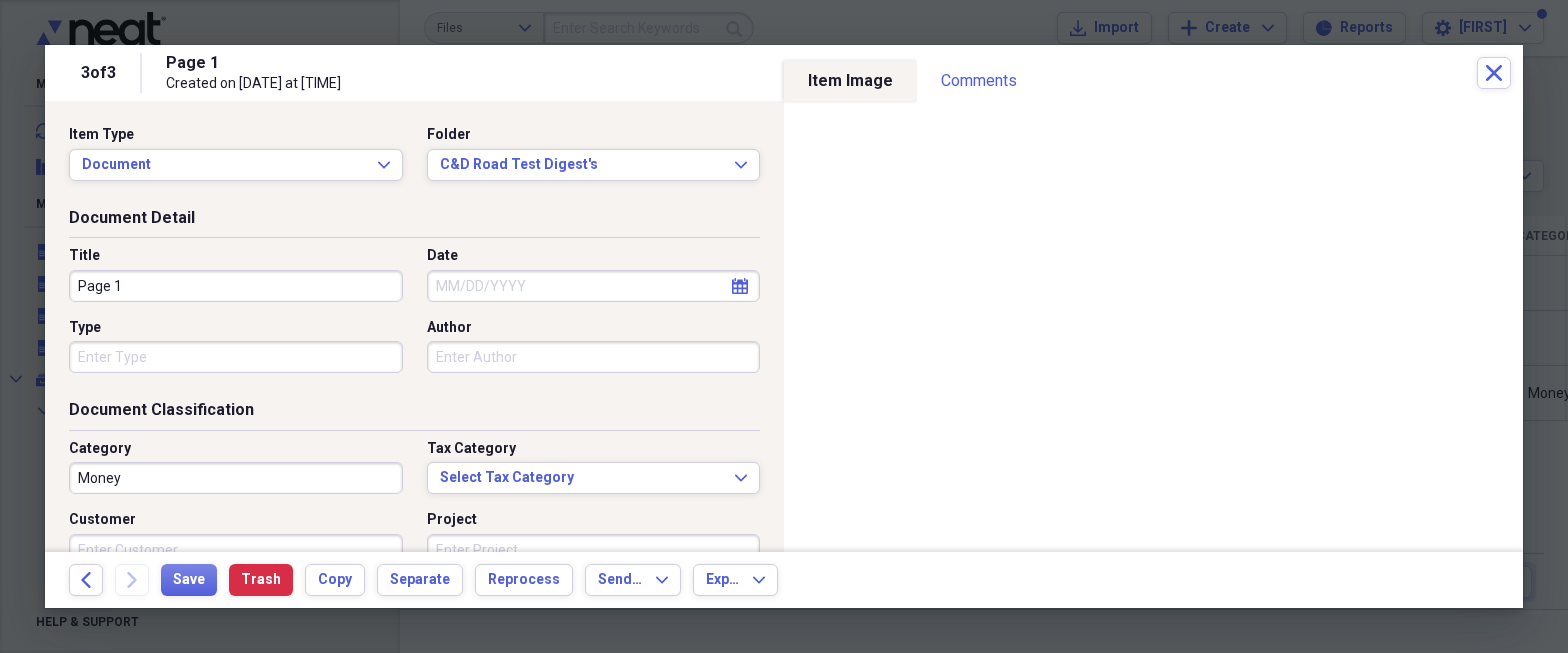 click on "Page 1" at bounding box center (236, 286) 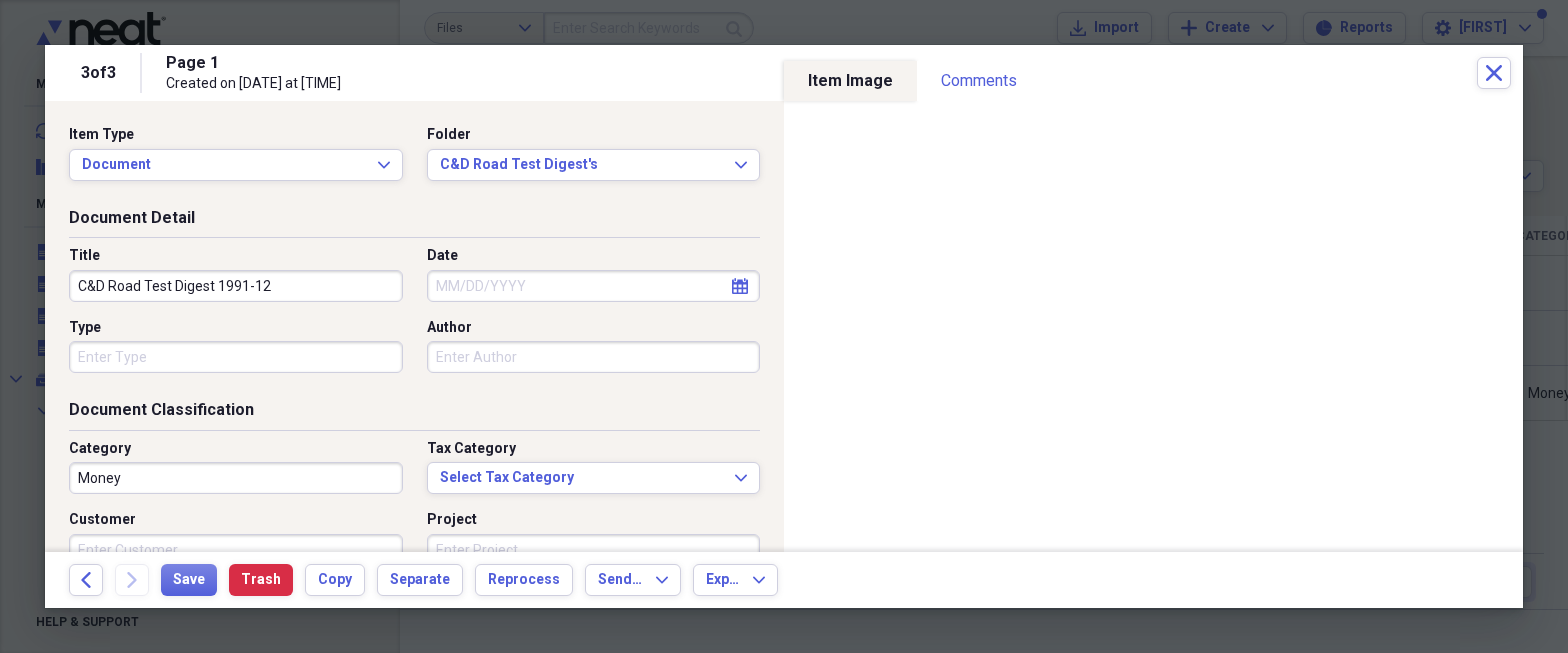 type on "C&D Road Test Digest 1991-12" 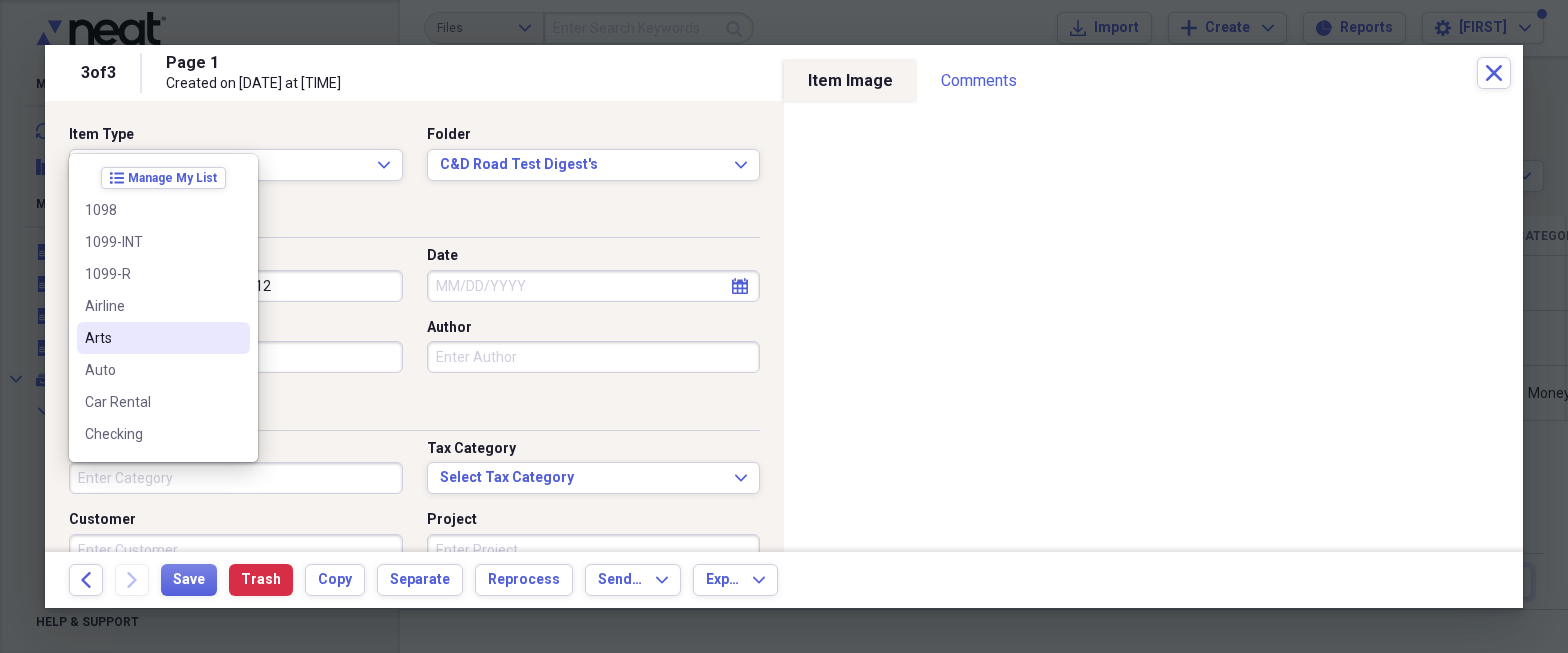 type 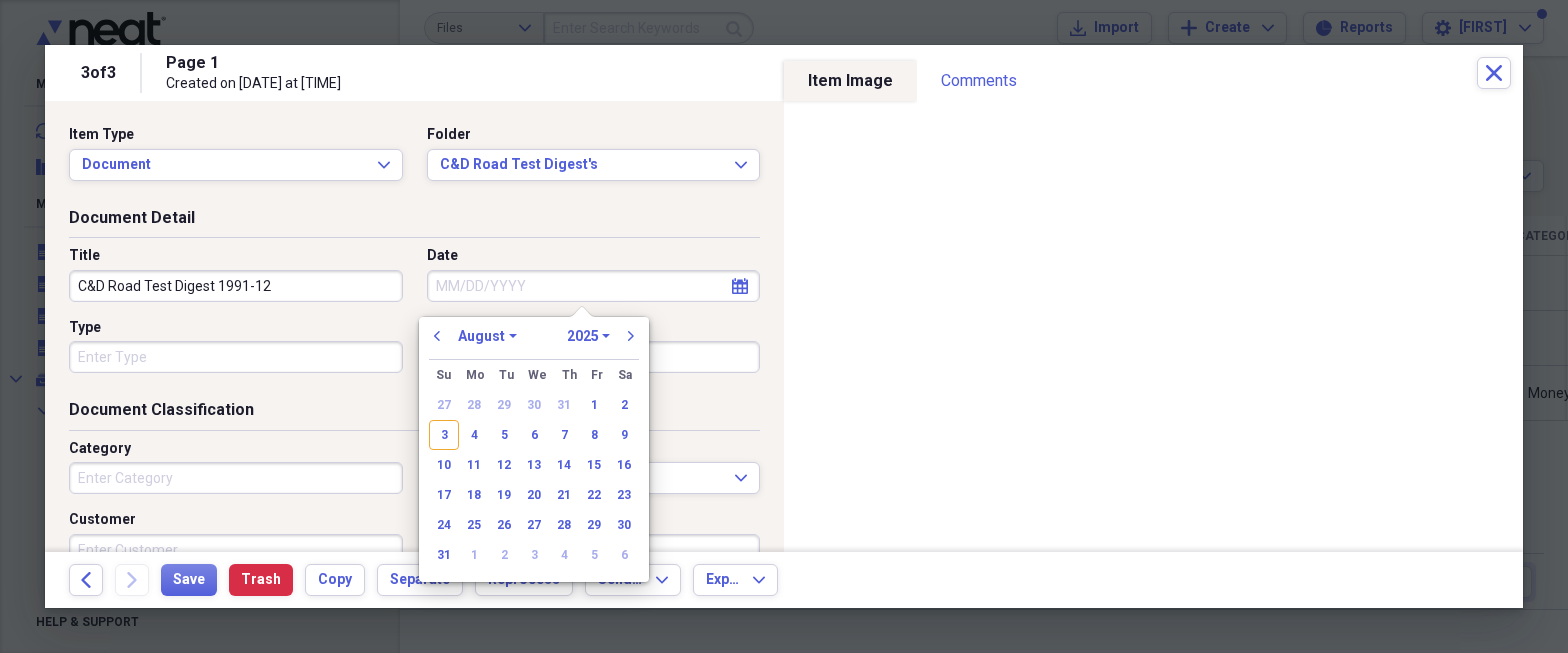 click on "Date" at bounding box center [594, 286] 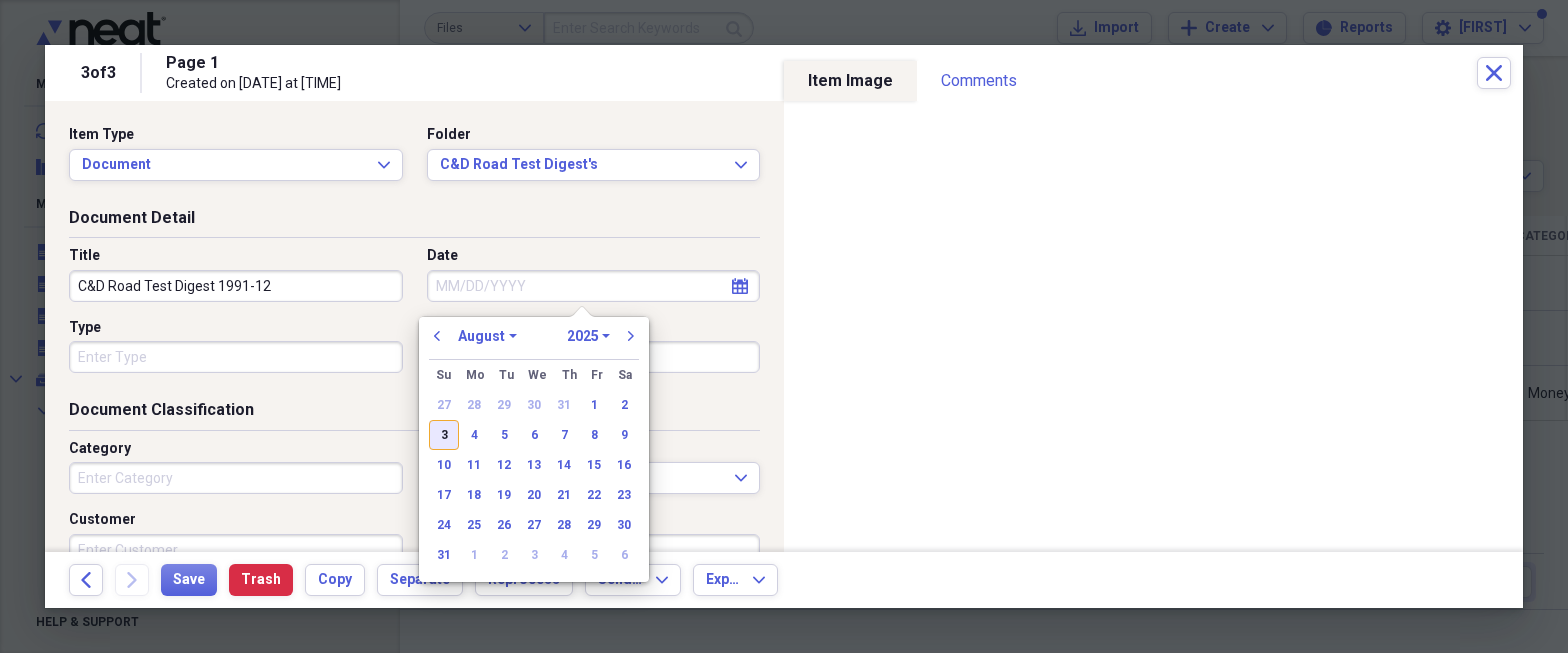 click on "3" at bounding box center (444, 435) 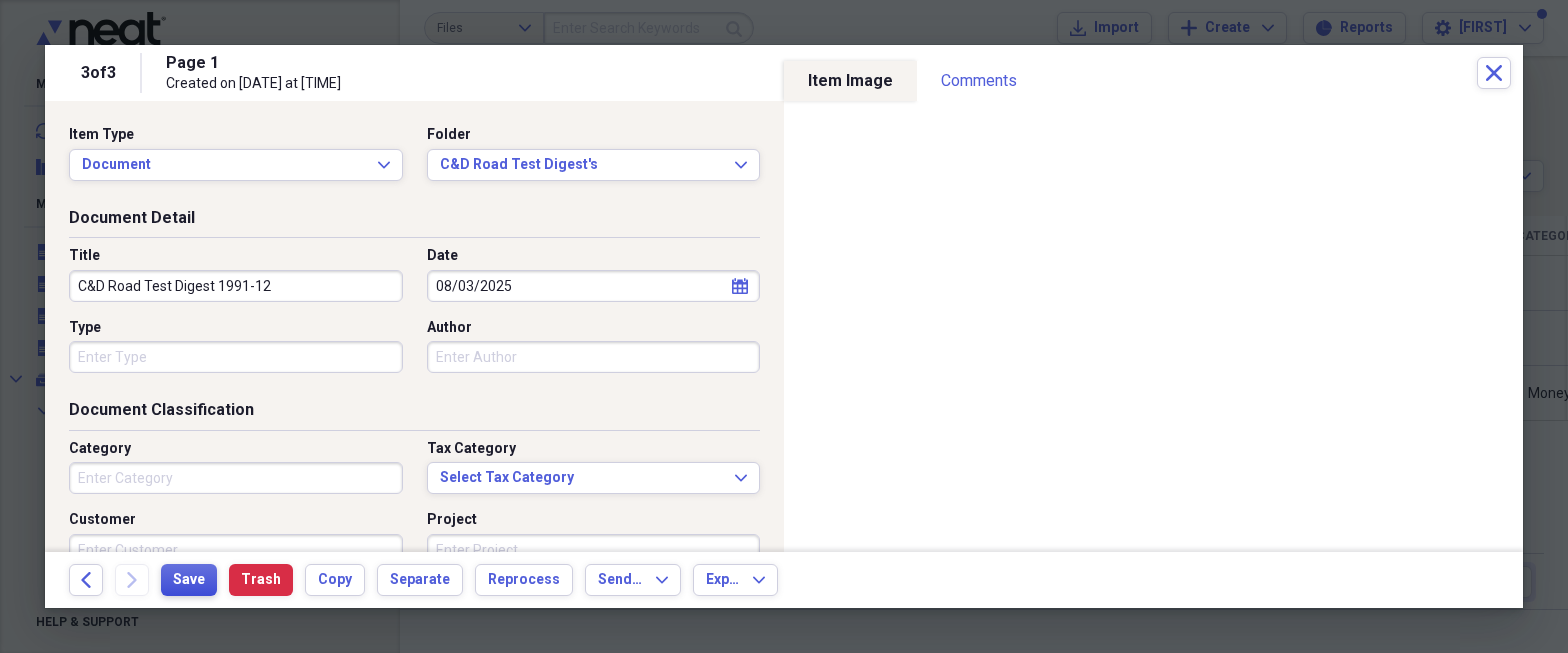 click on "Save" at bounding box center (189, 580) 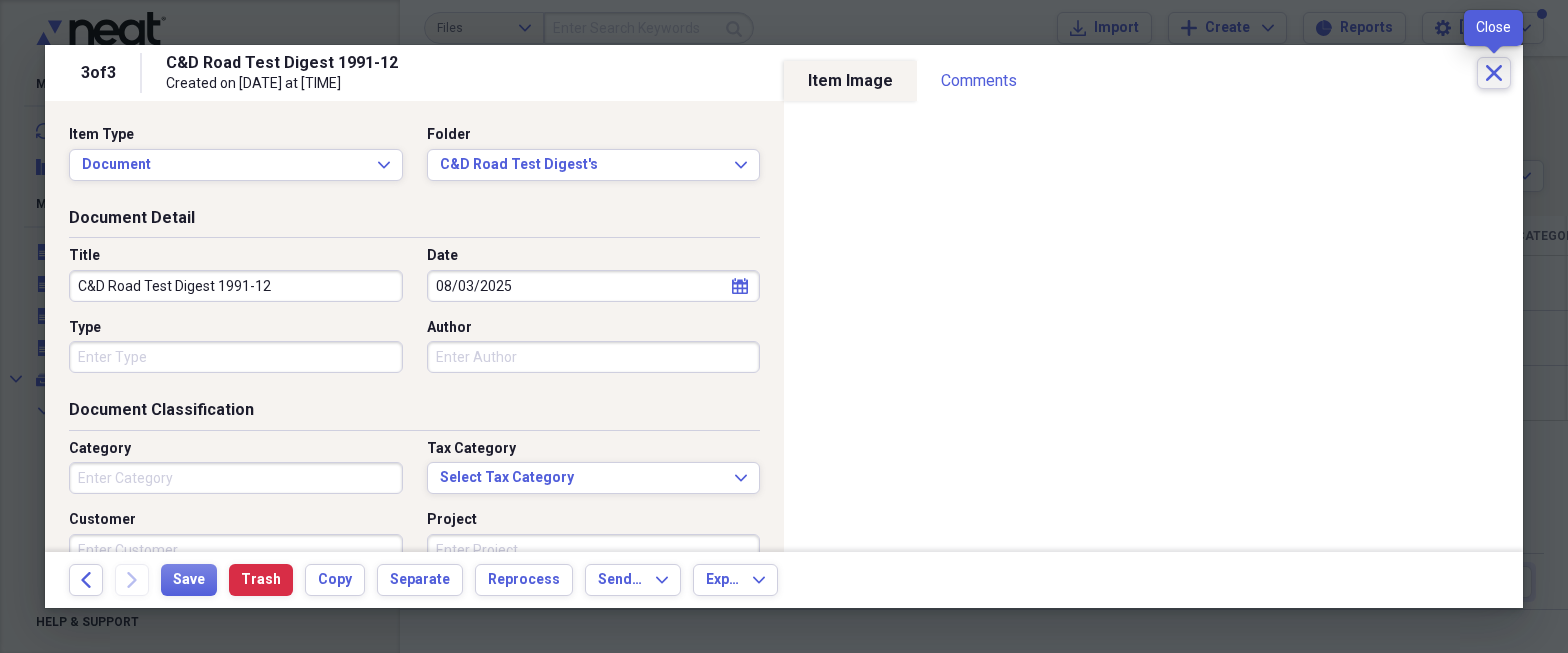 click 